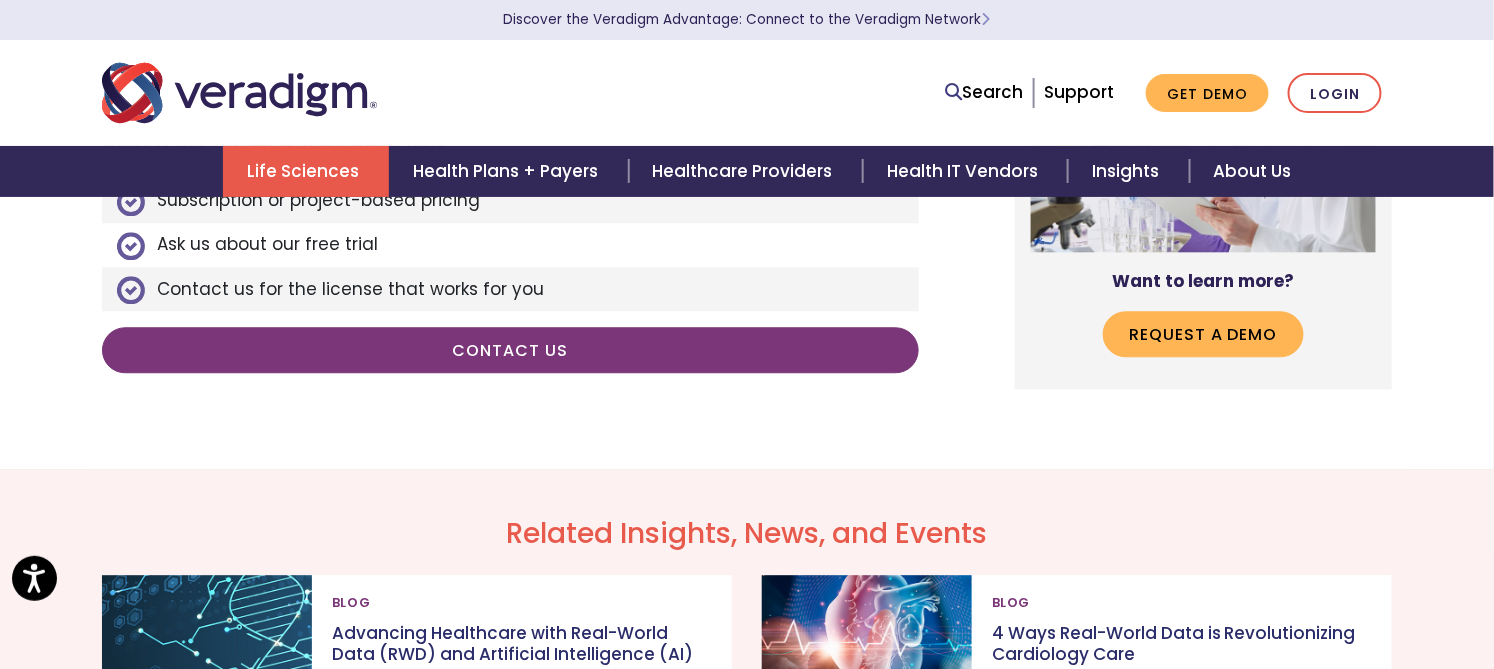 scroll, scrollTop: 4022, scrollLeft: 0, axis: vertical 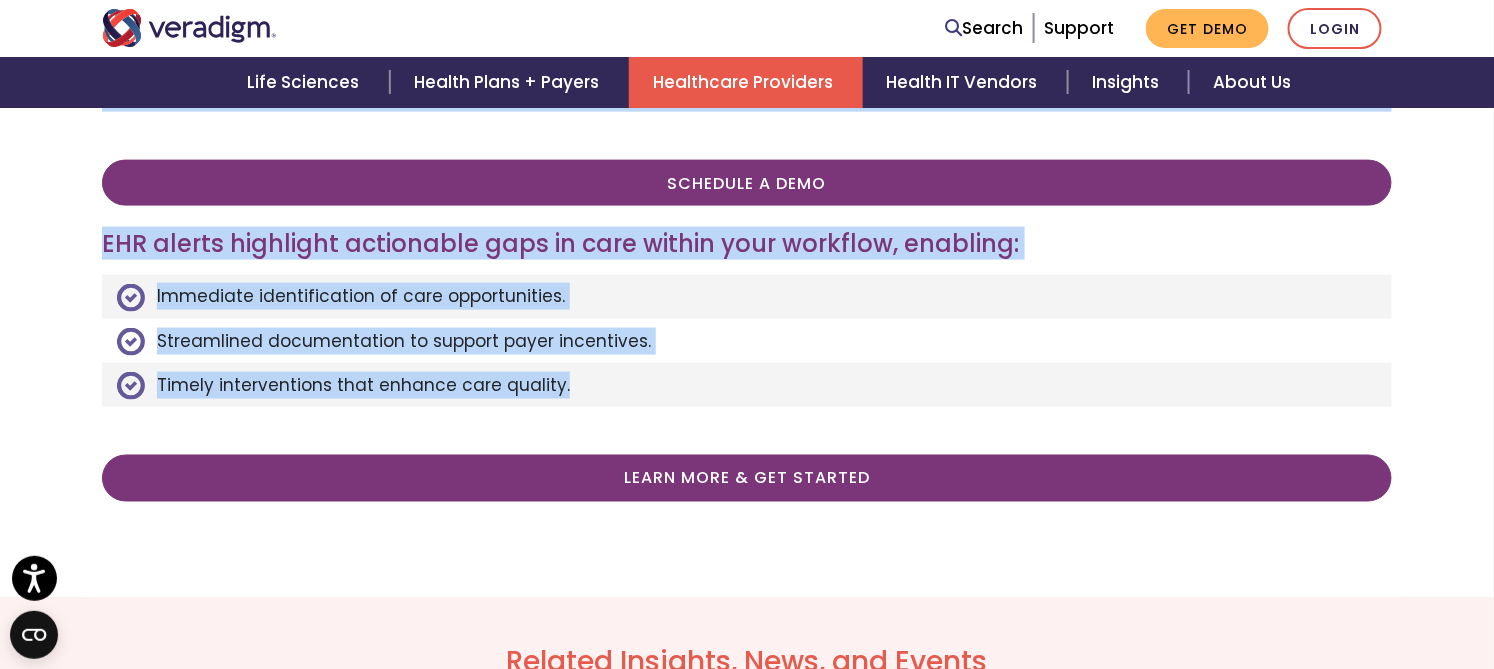 drag, startPoint x: 83, startPoint y: 350, endPoint x: 624, endPoint y: 337, distance: 541.1562 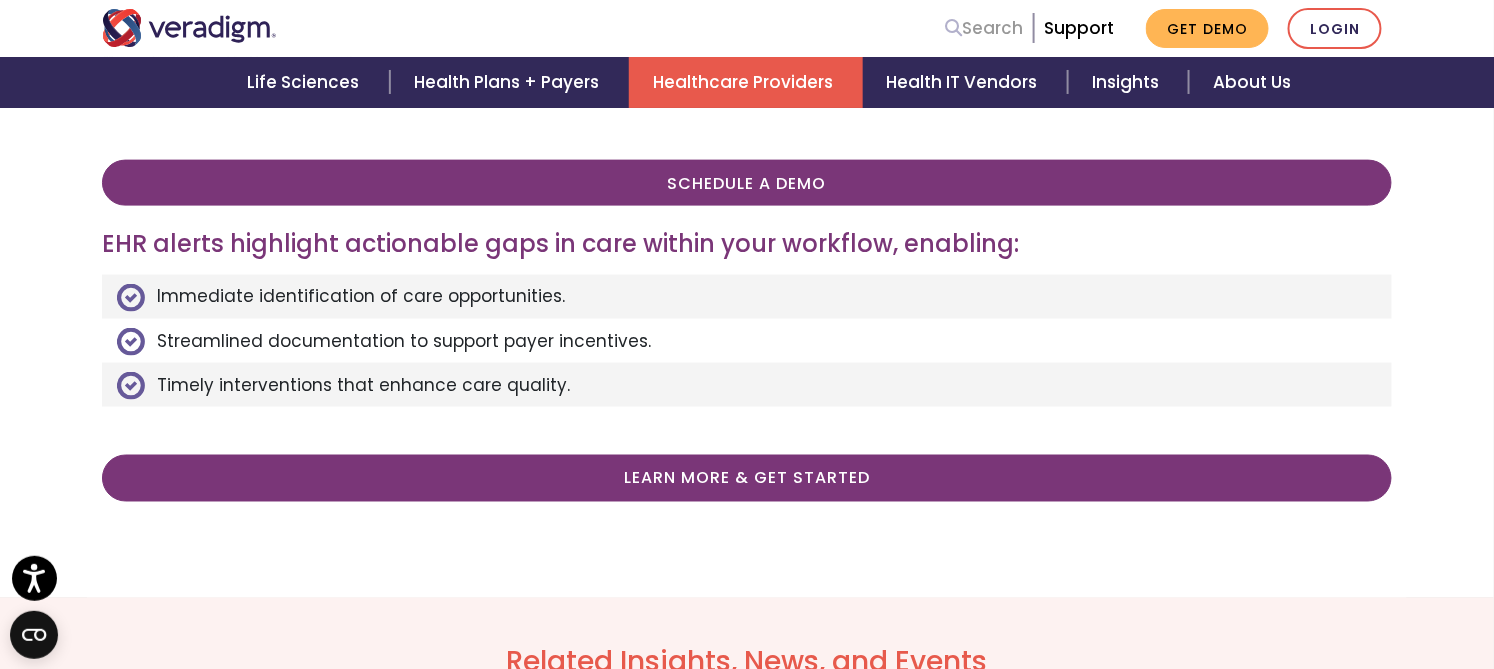 click on "Search" at bounding box center (984, 28) 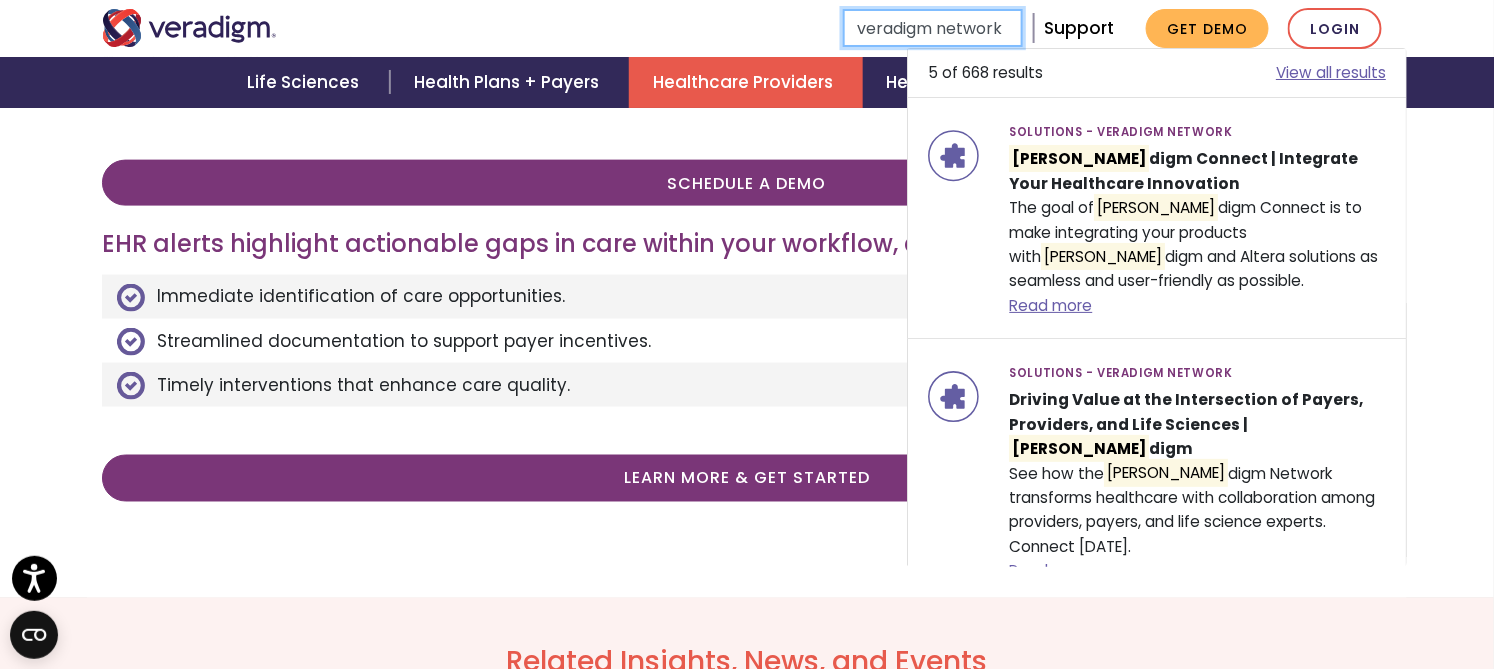 type on "veradigm network" 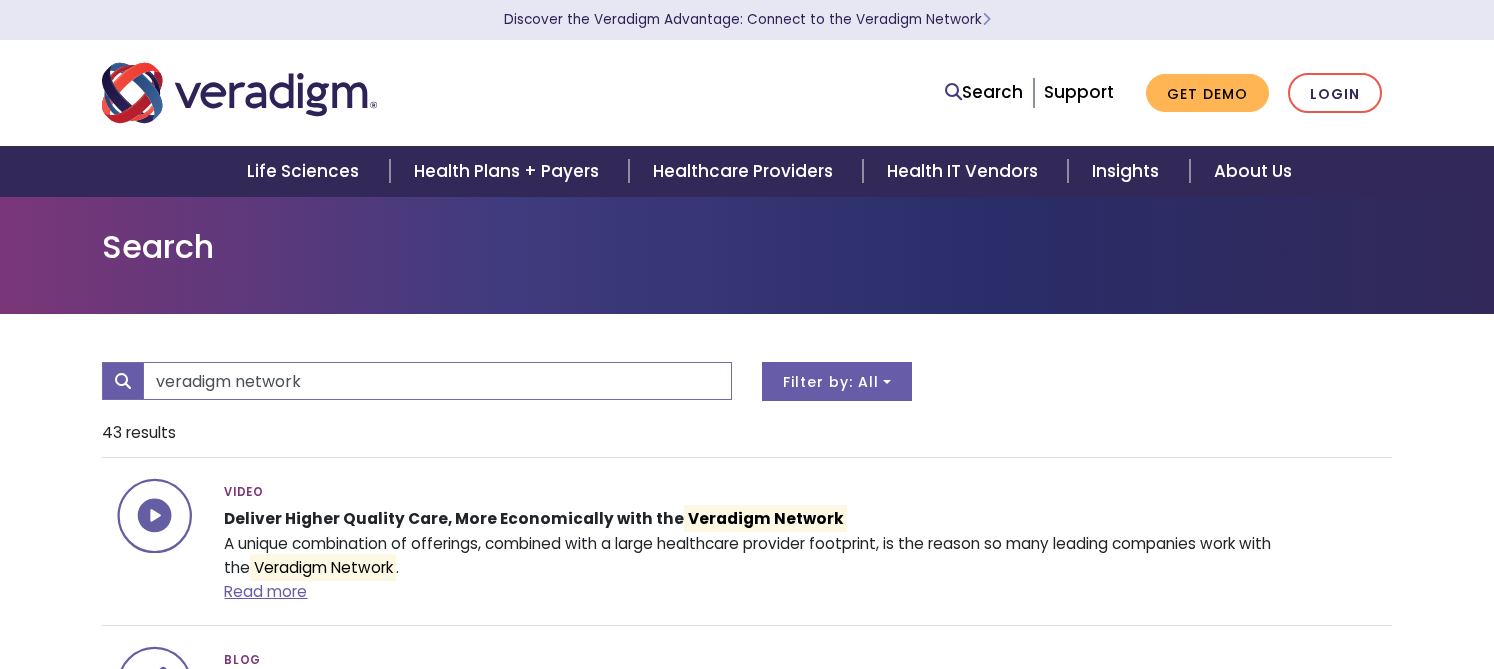 scroll, scrollTop: 0, scrollLeft: 0, axis: both 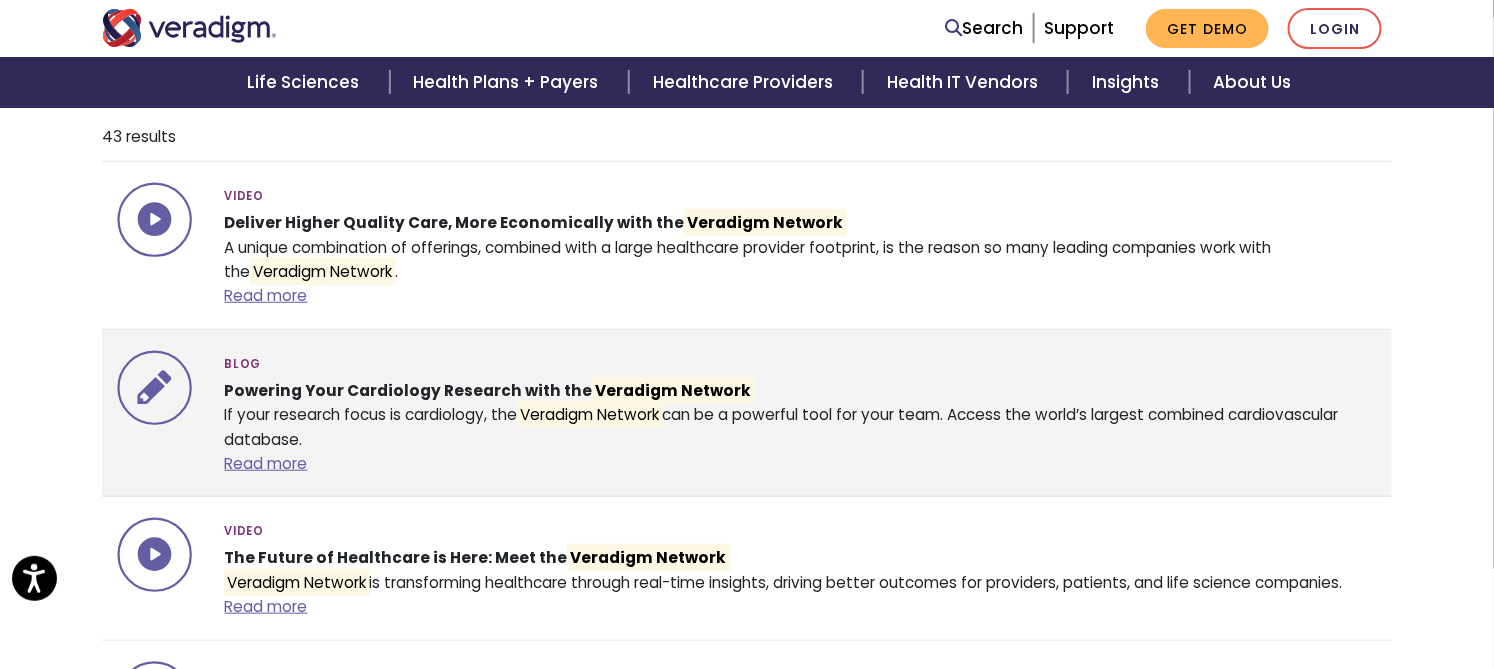 click on "Powering Your Cardiology Research with the  Veradigm Network" at bounding box center (489, 390) 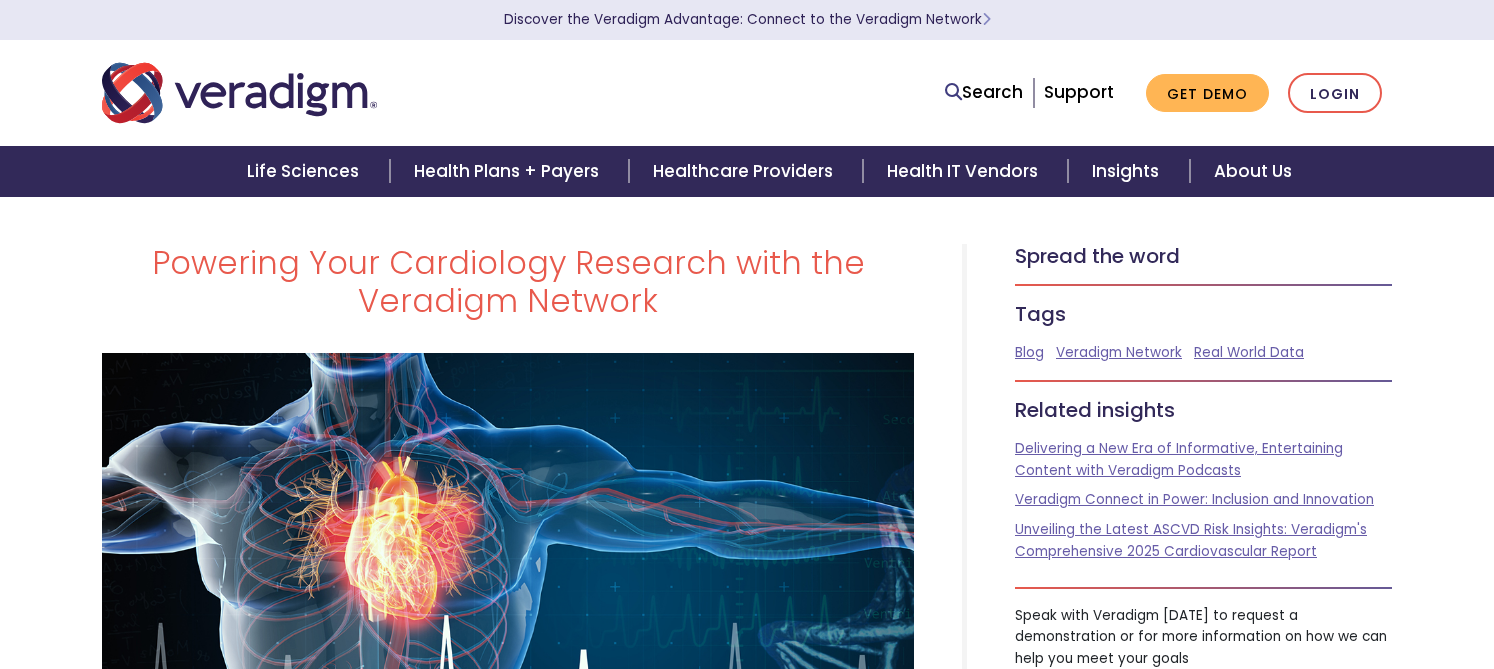 scroll, scrollTop: 0, scrollLeft: 0, axis: both 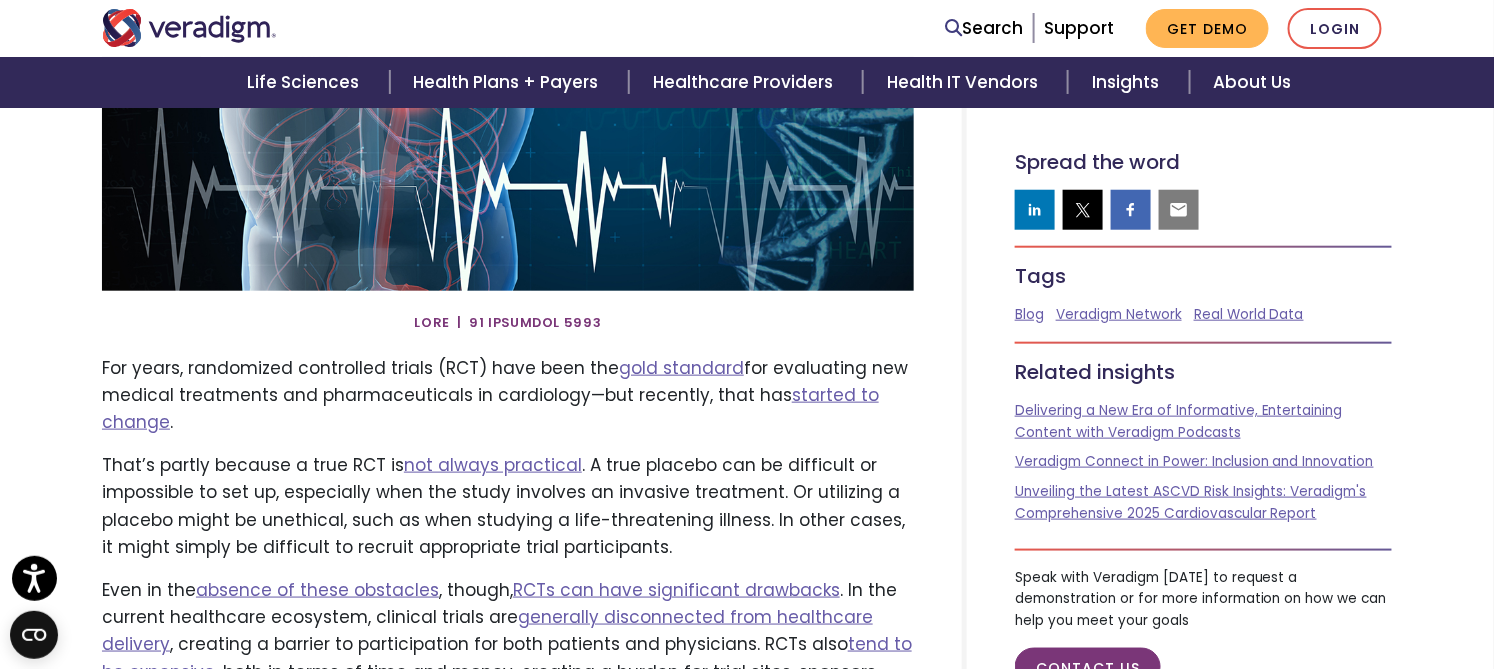 click on "Powering Your Cardiology Research with the Veradigm Network
gold standard started to change .
, though," at bounding box center [747, 1793] 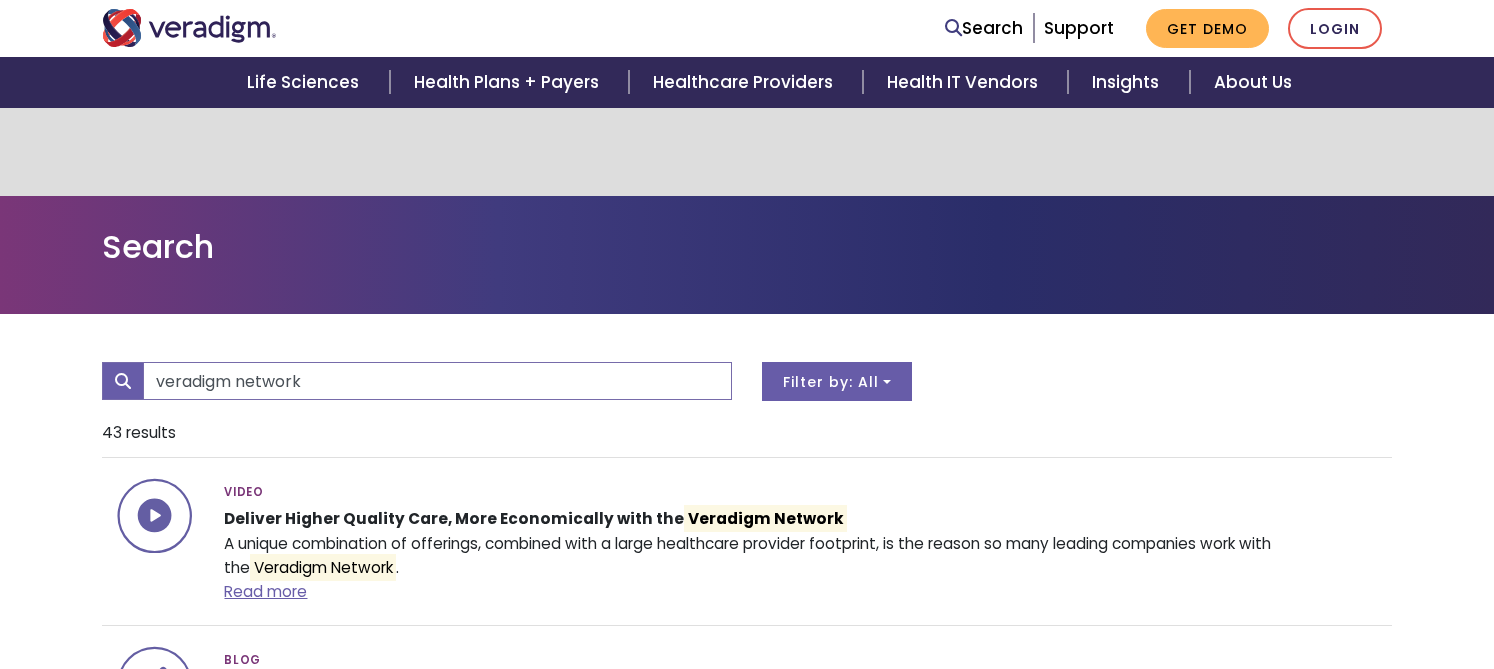 scroll, scrollTop: 296, scrollLeft: 0, axis: vertical 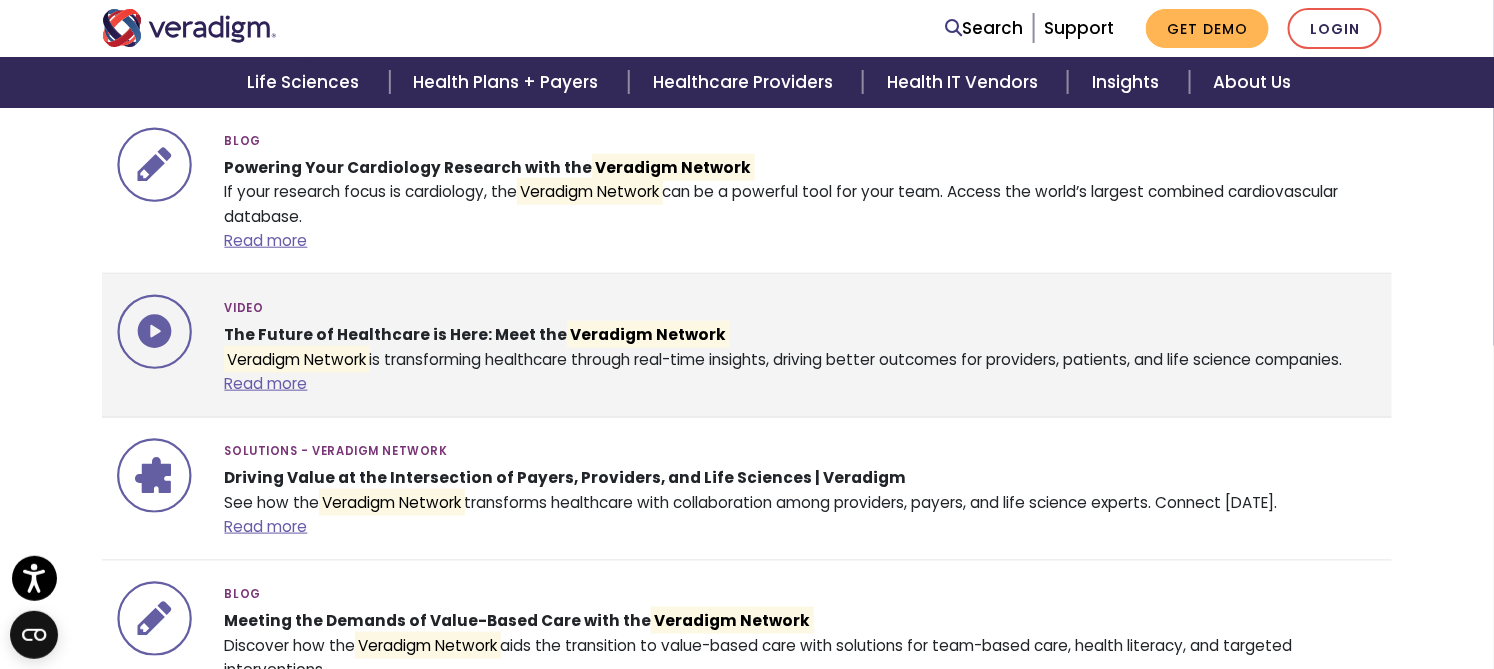 click on "The Future of Healthcare is Here: Meet the  Veradigm Network" at bounding box center (476, 334) 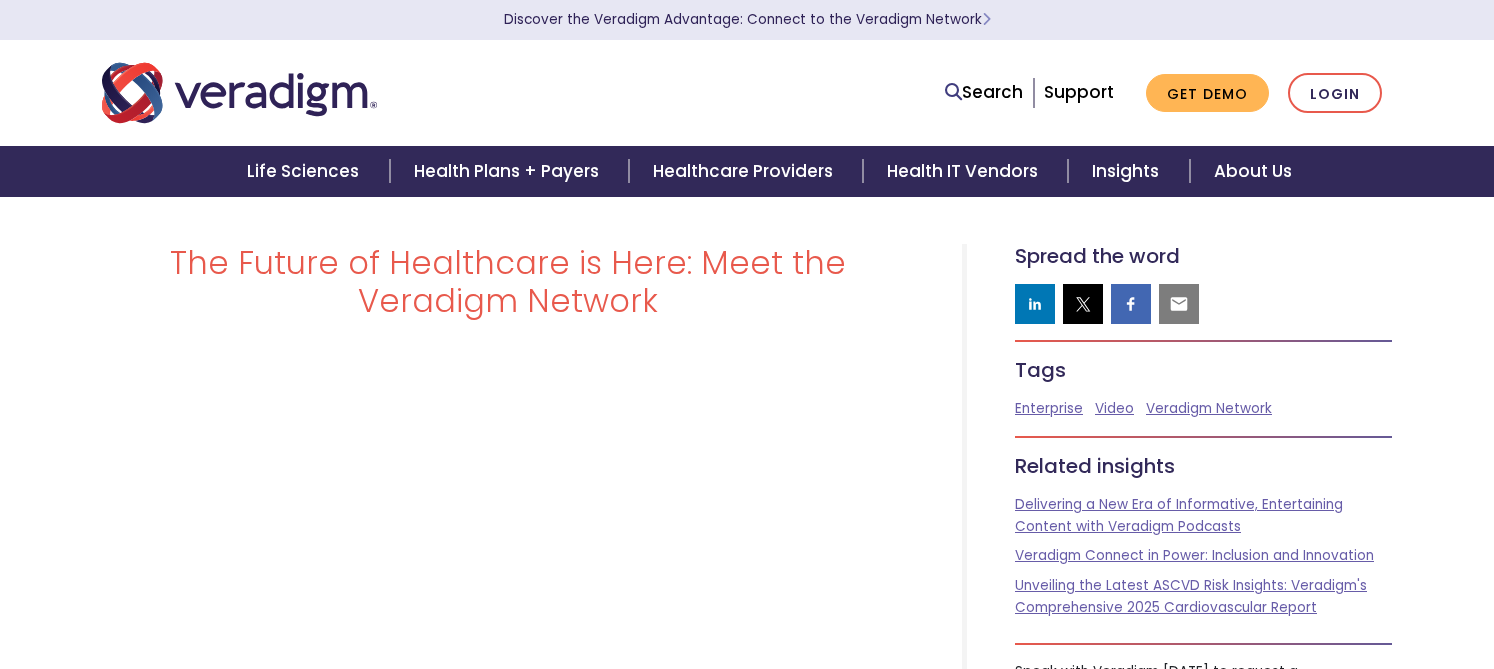 scroll, scrollTop: 0, scrollLeft: 0, axis: both 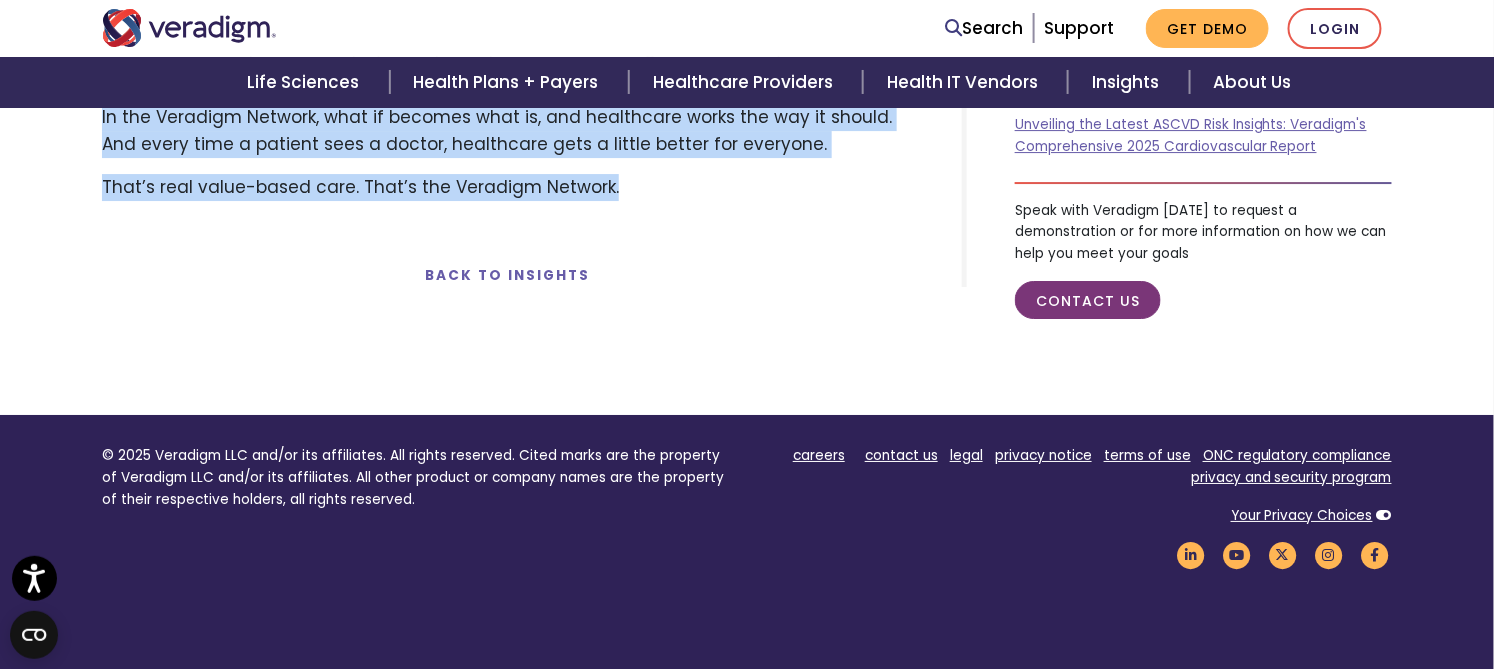 drag, startPoint x: 89, startPoint y: 252, endPoint x: 668, endPoint y: 155, distance: 587.069 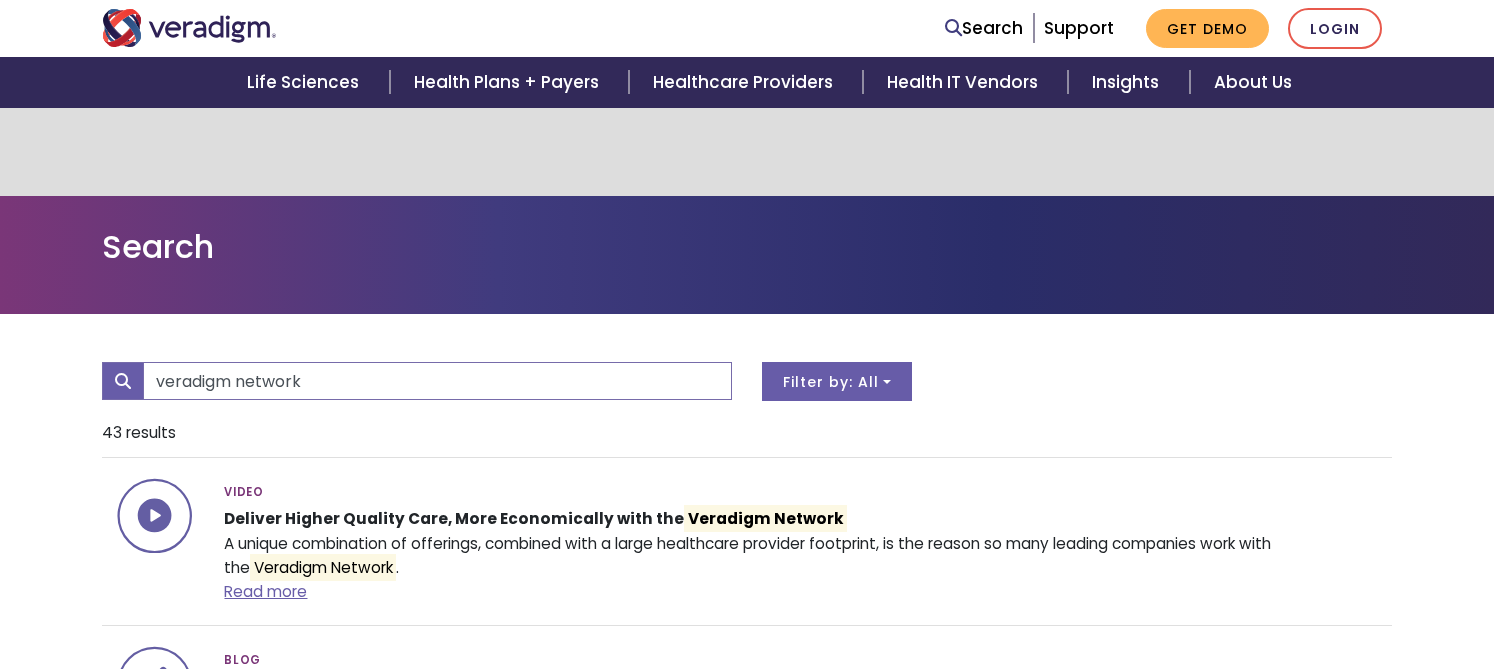 scroll, scrollTop: 519, scrollLeft: 0, axis: vertical 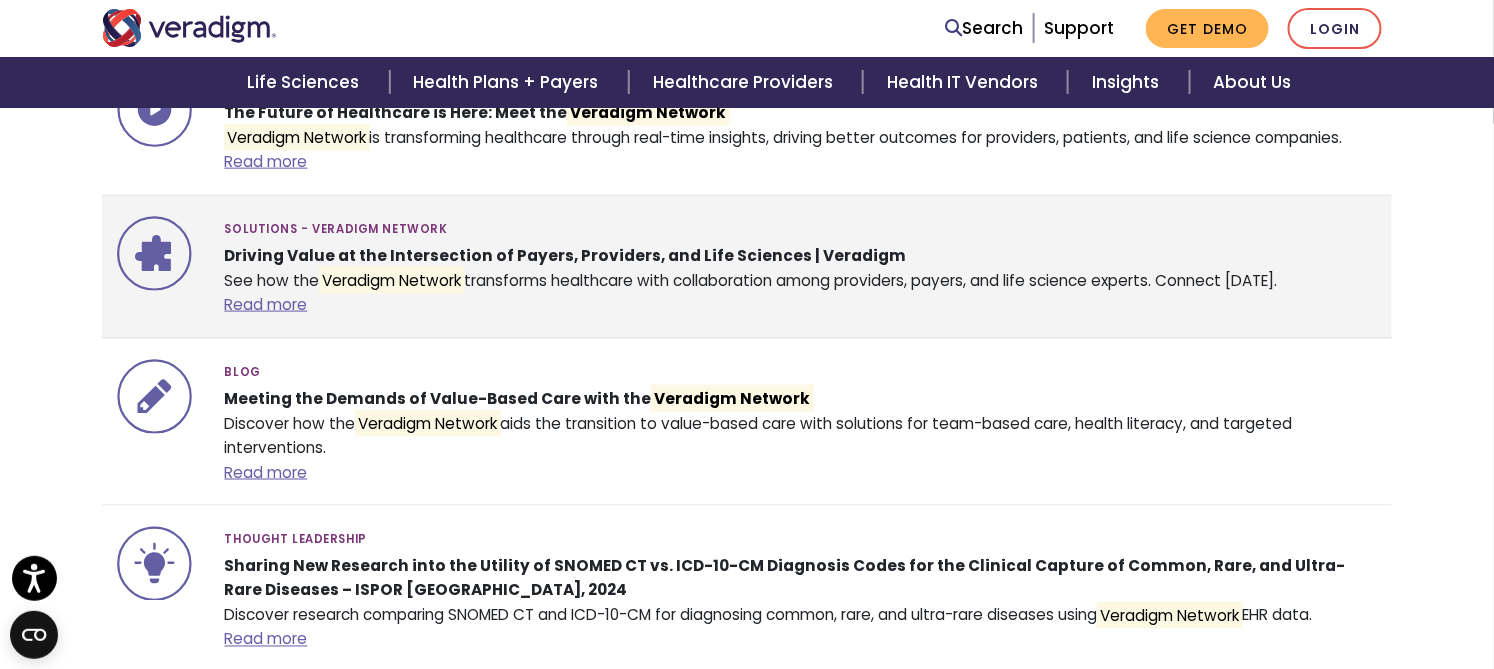 click on "Driving Value at the Intersection of Payers, Providers, and Life Sciences | Veradigm" at bounding box center [565, 255] 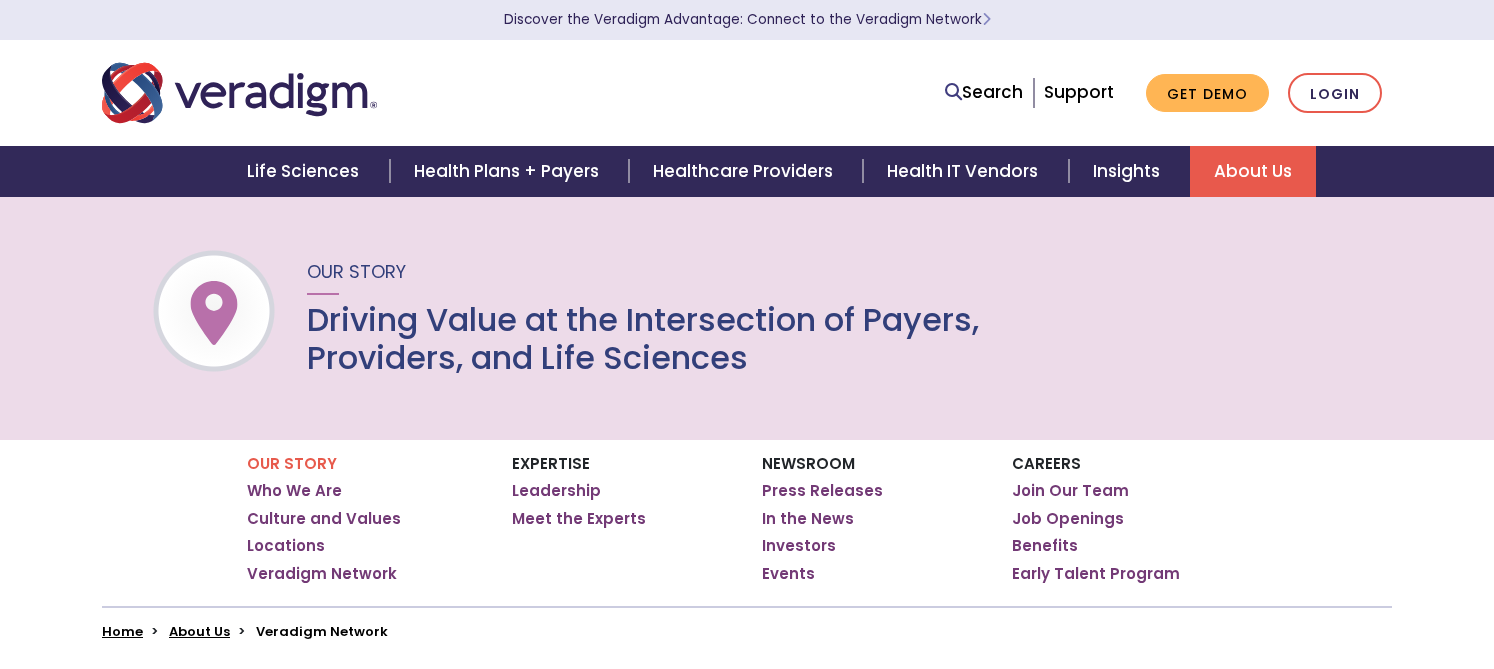scroll, scrollTop: 0, scrollLeft: 0, axis: both 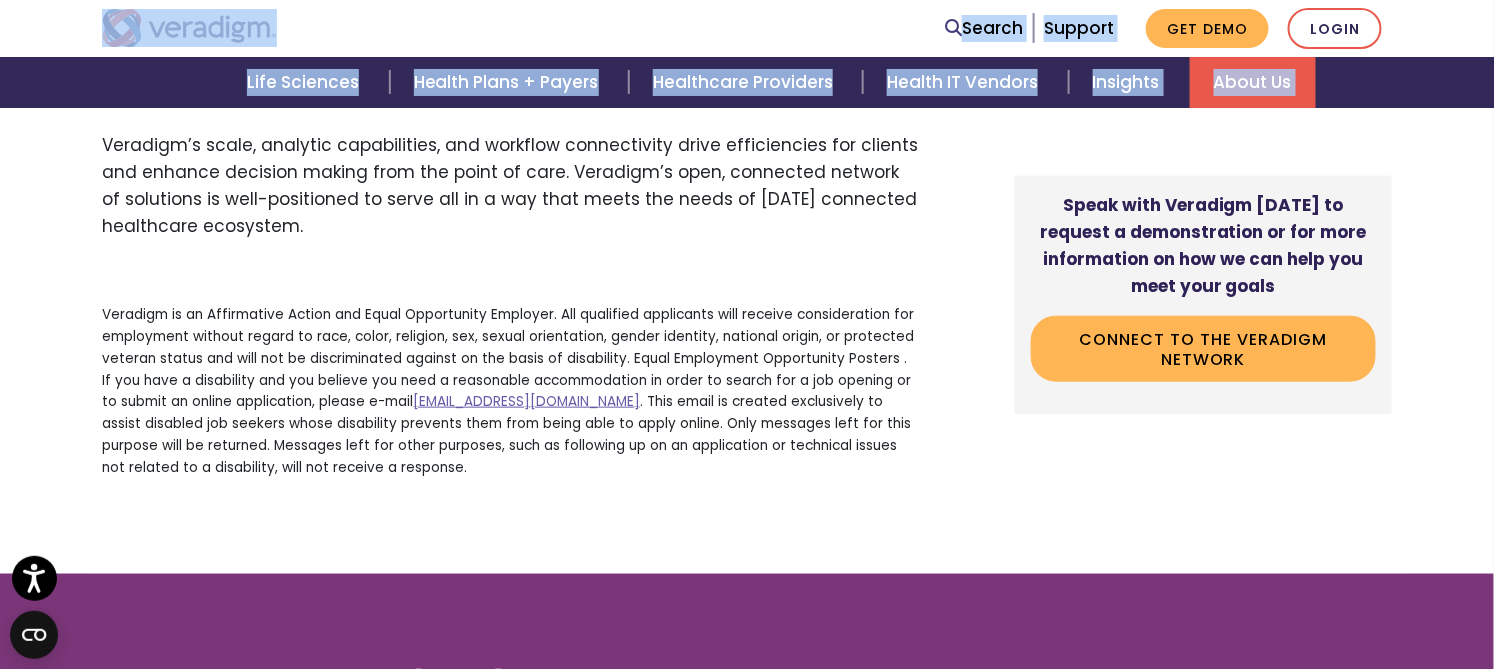 drag, startPoint x: 106, startPoint y: 186, endPoint x: 552, endPoint y: 185, distance: 446.00113 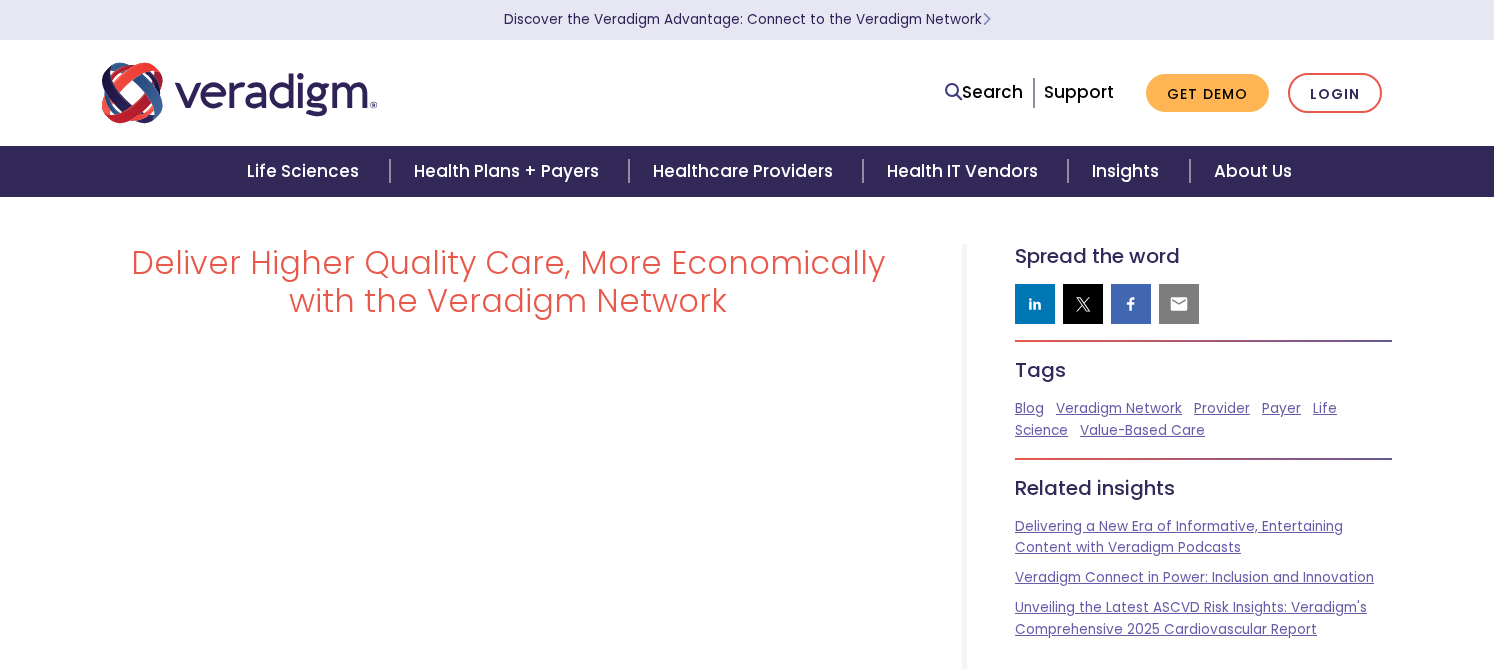 scroll, scrollTop: 0, scrollLeft: 0, axis: both 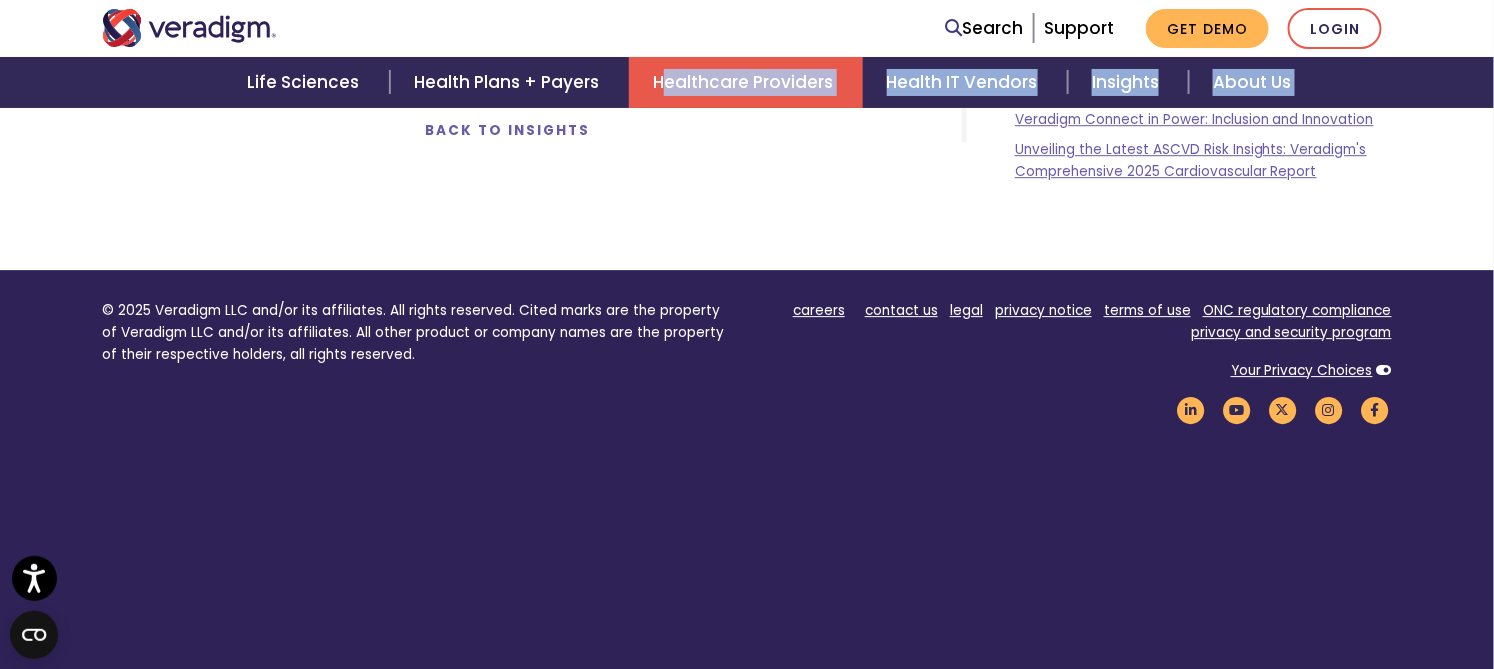 drag, startPoint x: 105, startPoint y: 297, endPoint x: 659, endPoint y: 70, distance: 598.70276 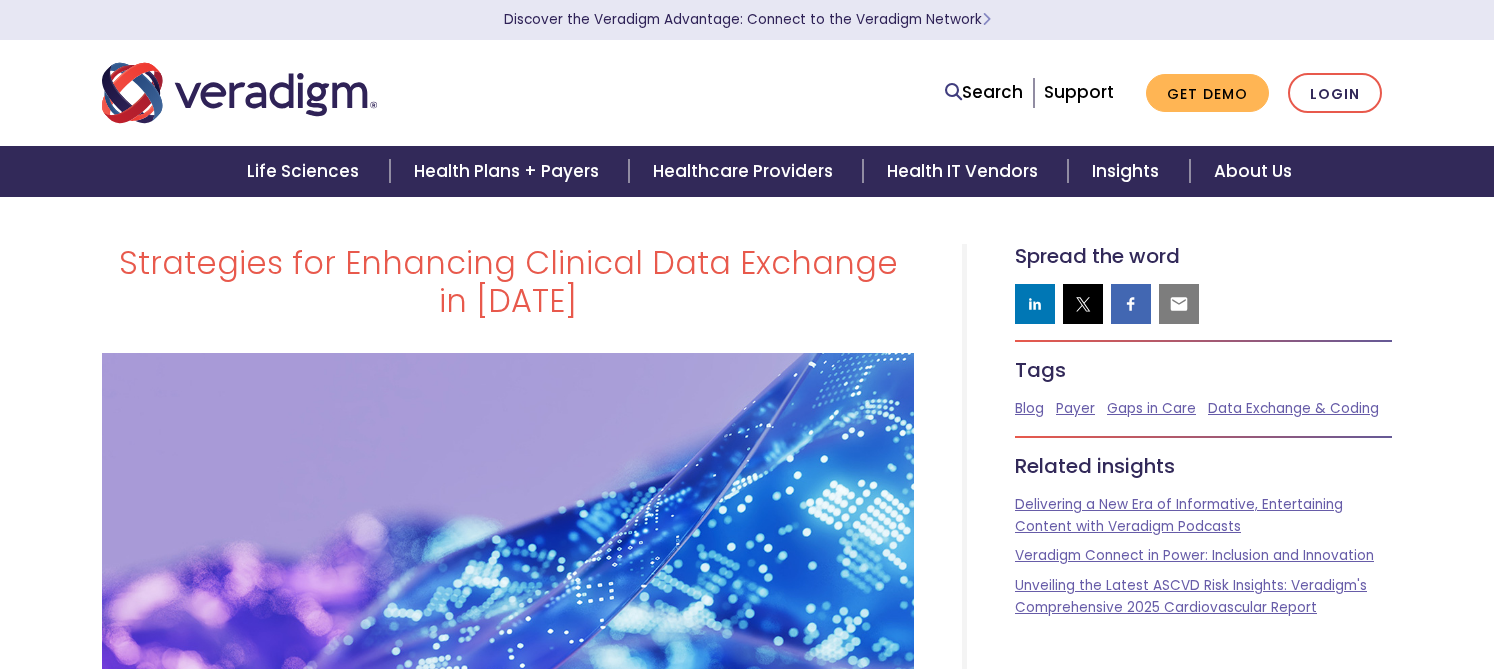 scroll, scrollTop: 0, scrollLeft: 0, axis: both 